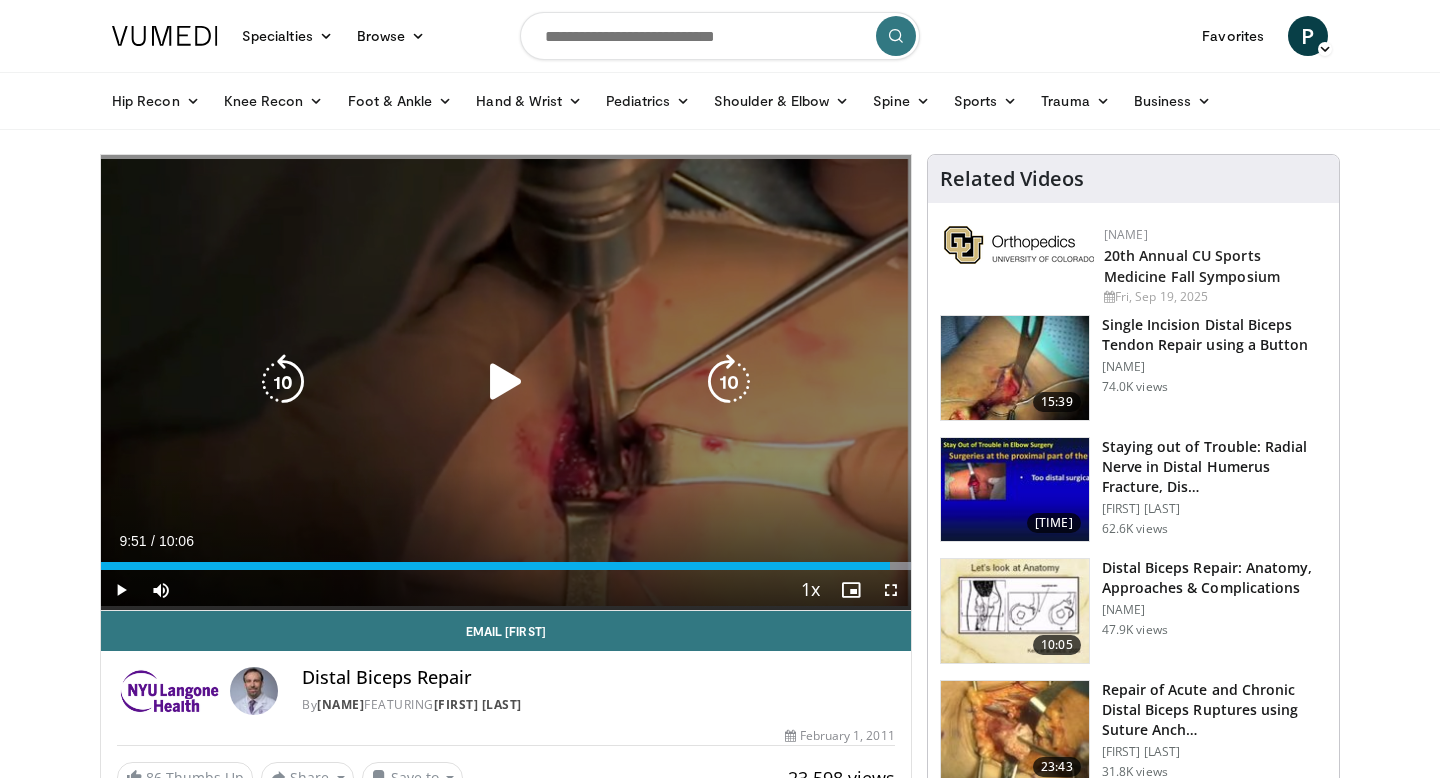 scroll, scrollTop: 117, scrollLeft: 0, axis: vertical 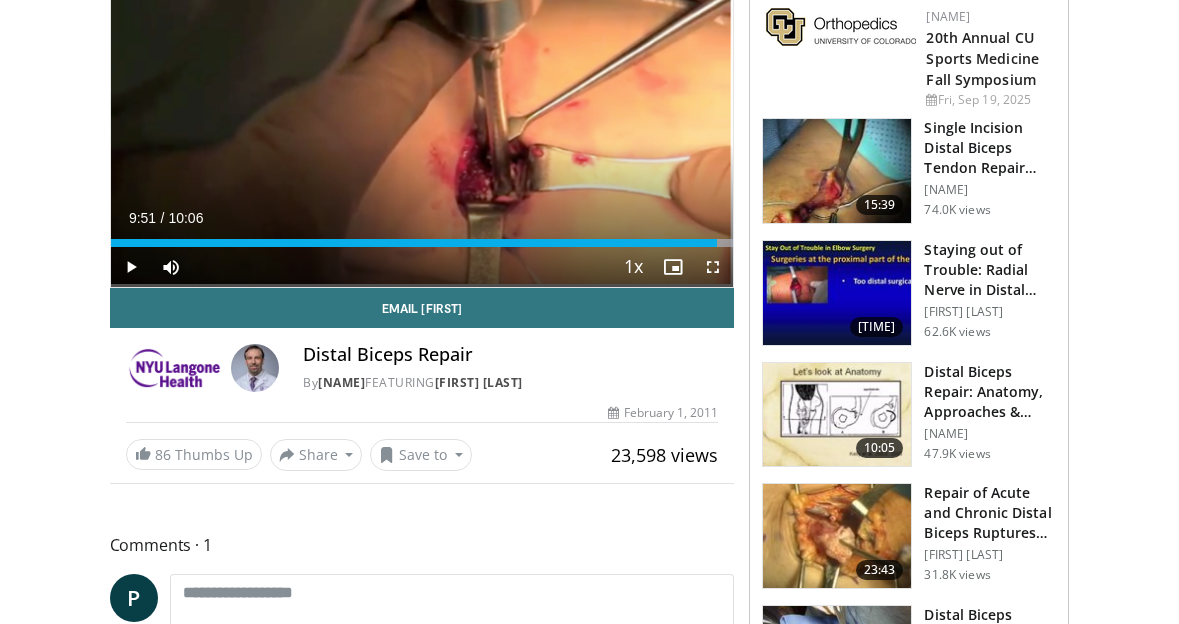 click at bounding box center (837, 415) 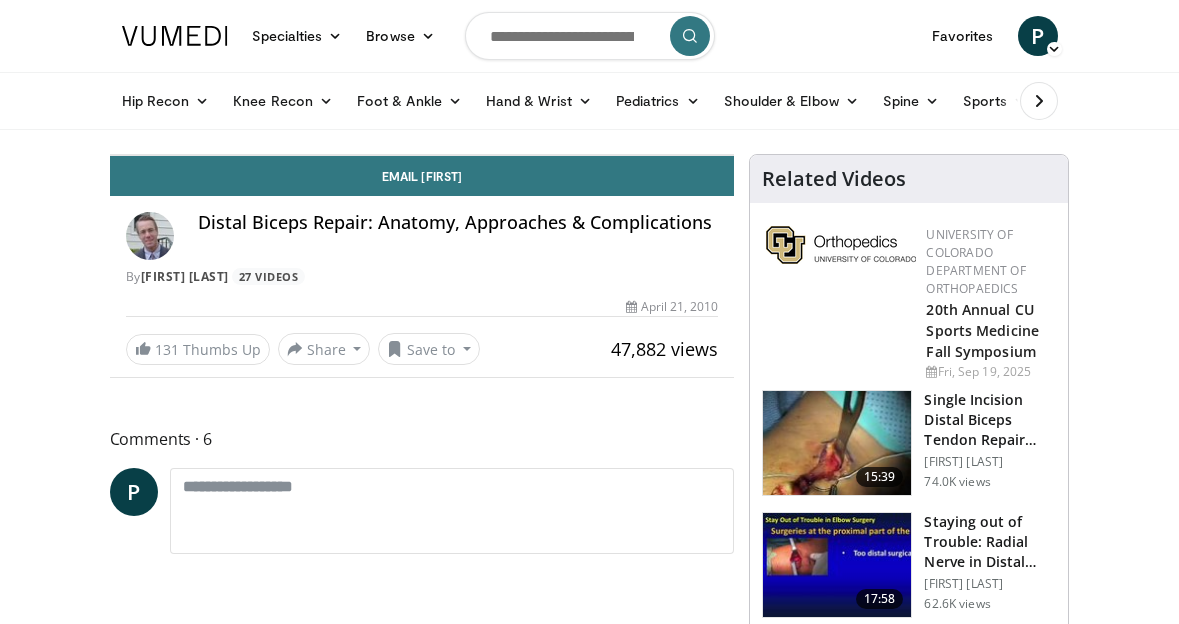 scroll, scrollTop: 0, scrollLeft: 0, axis: both 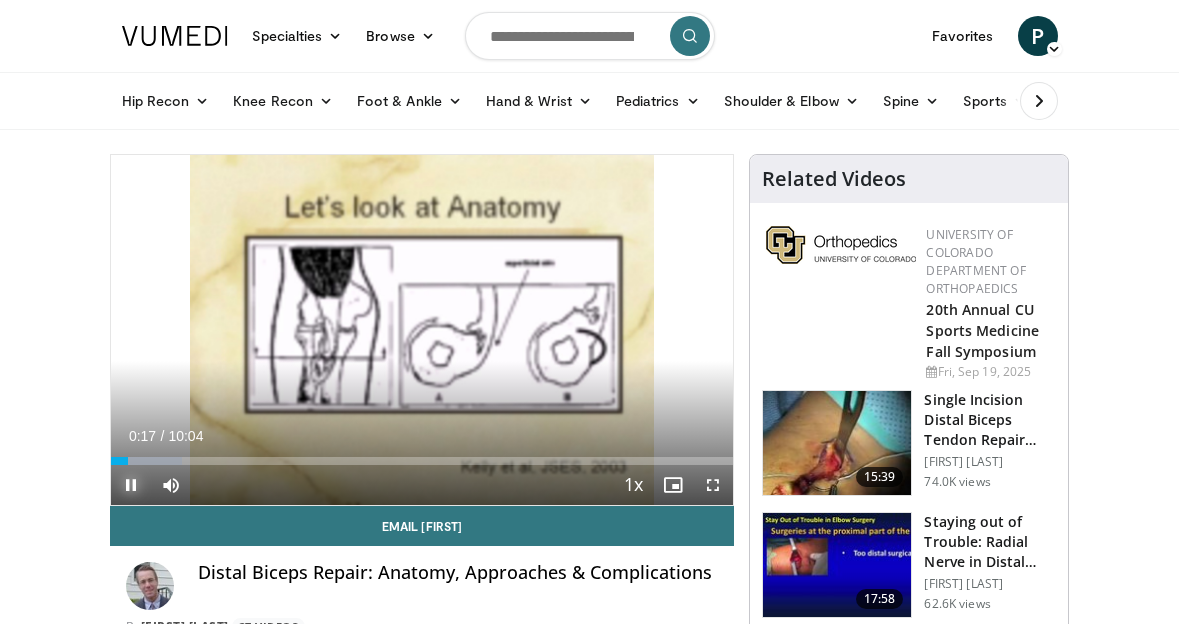 click at bounding box center (131, 485) 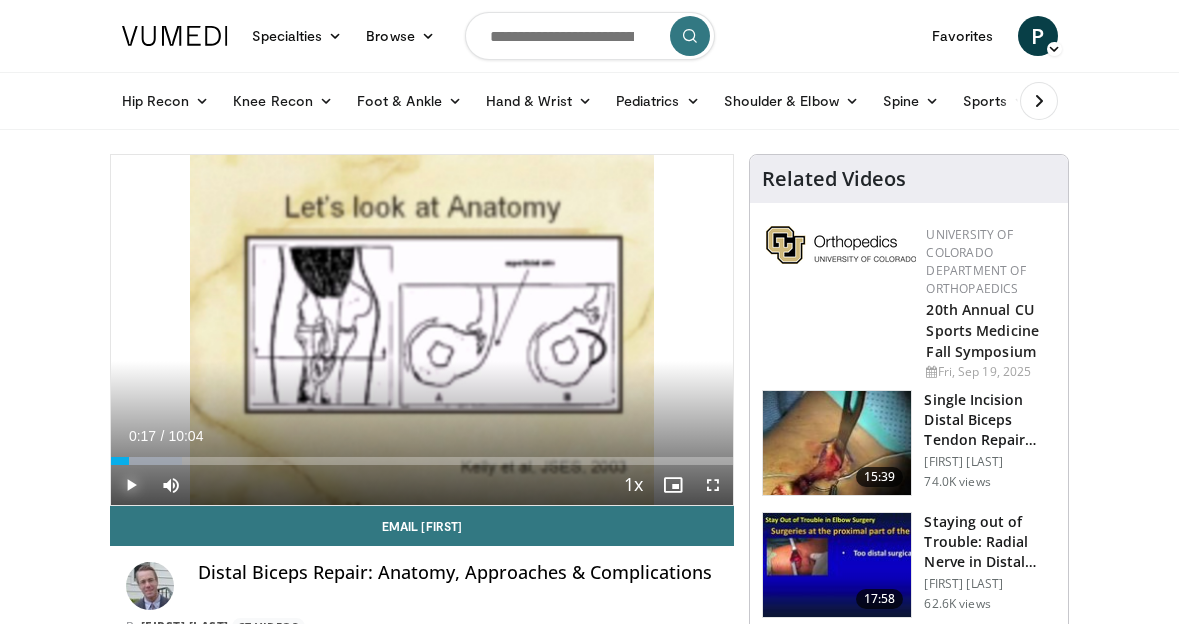 click at bounding box center [131, 485] 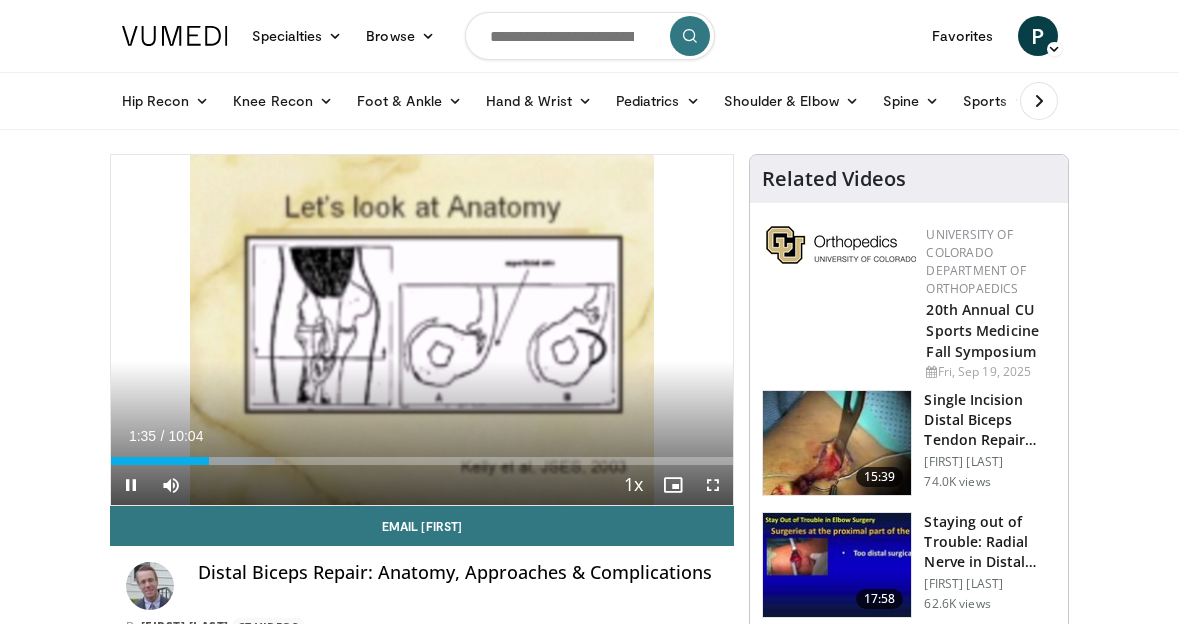 click on "**********" at bounding box center (422, 330) 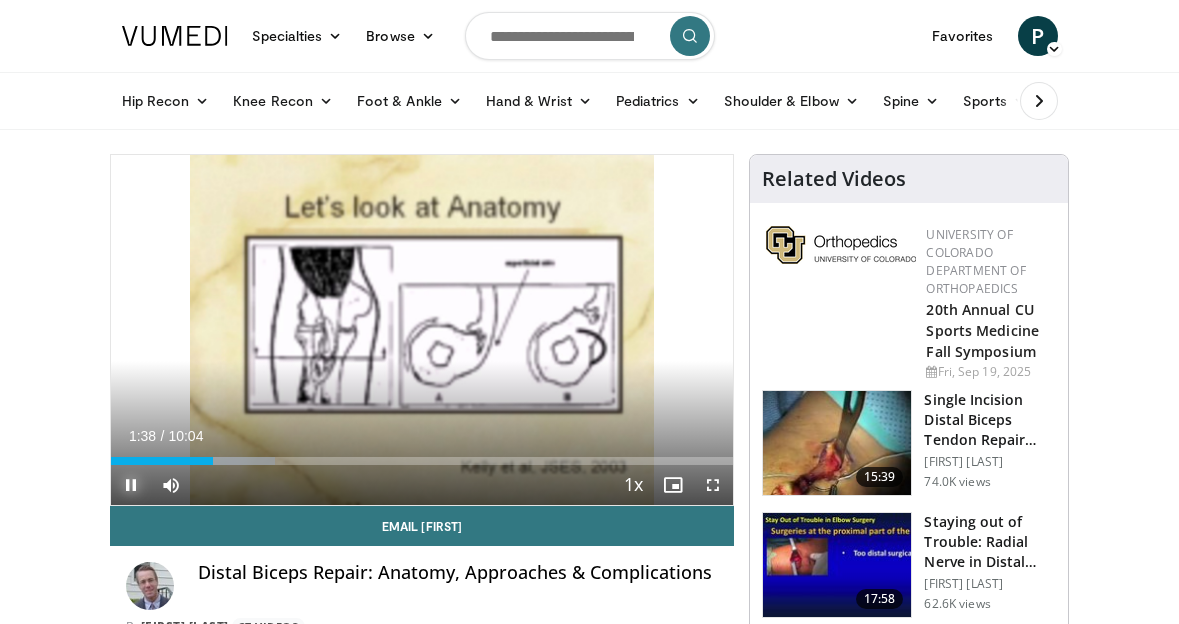 click at bounding box center [131, 485] 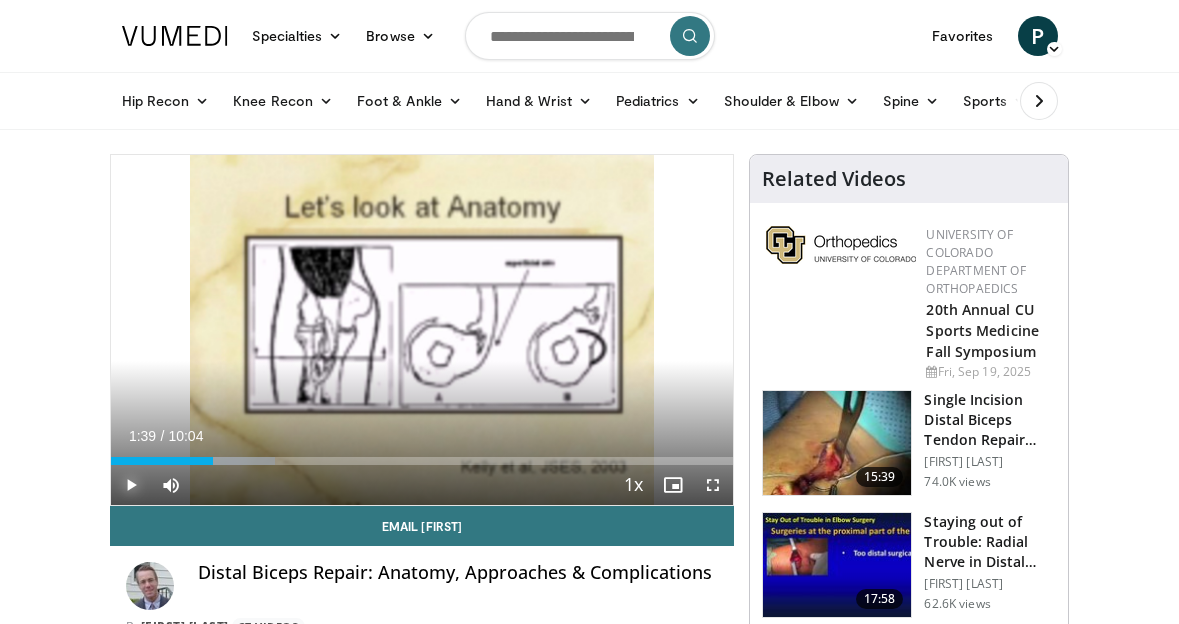 click at bounding box center [131, 485] 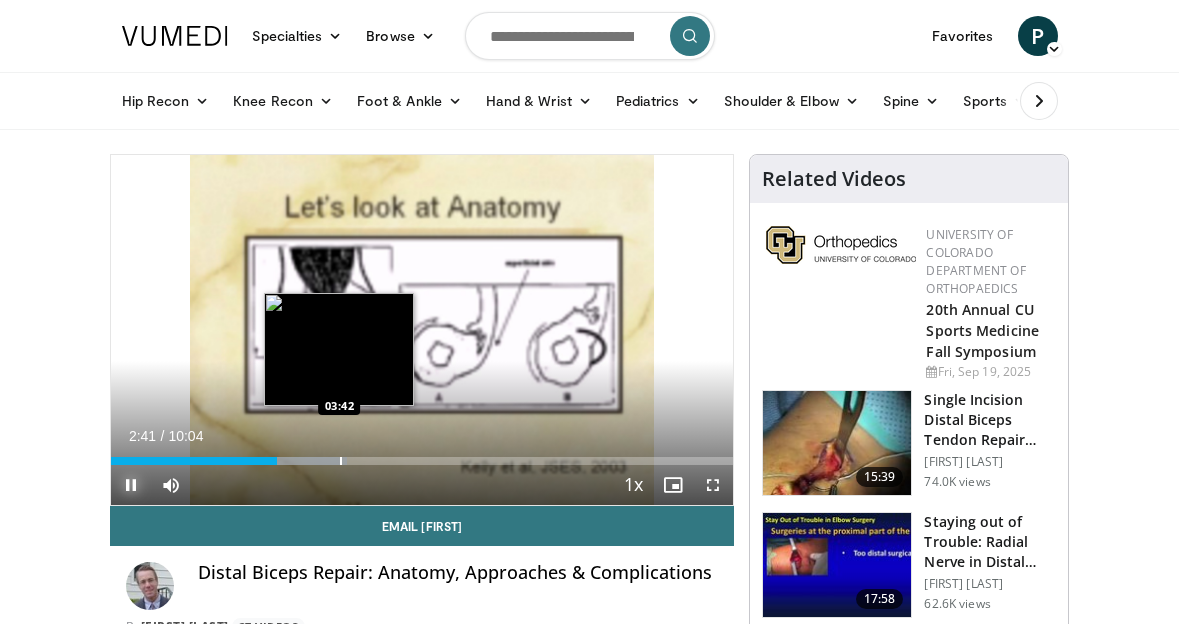click at bounding box center (341, 461) 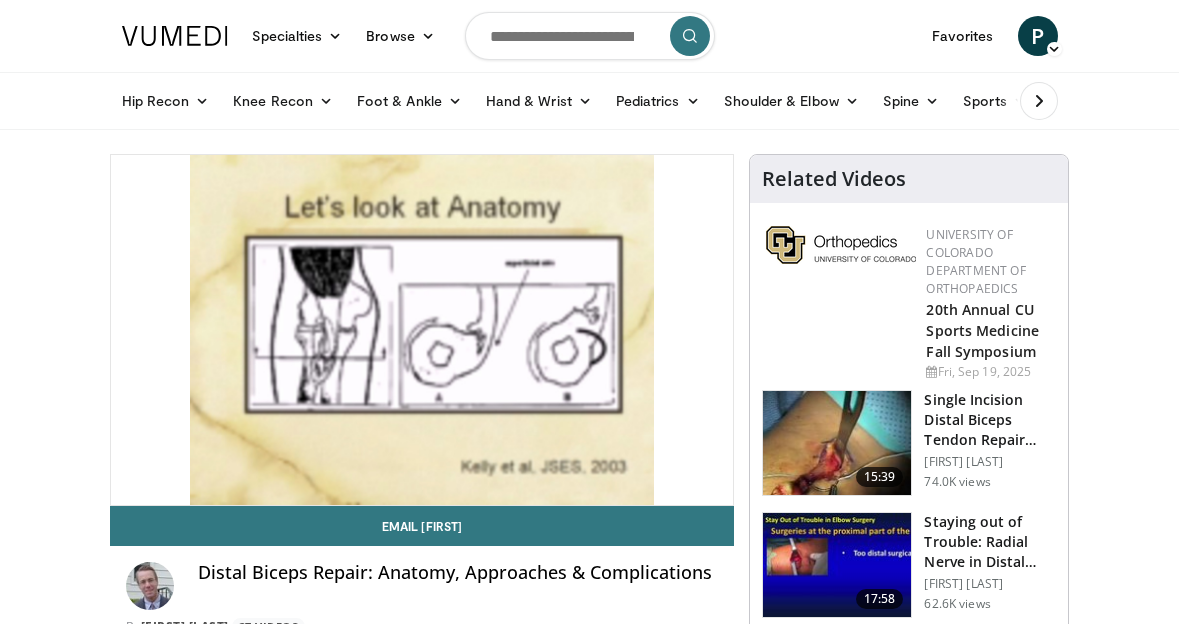 click on "10 seconds
Tap to unmute" at bounding box center (422, 330) 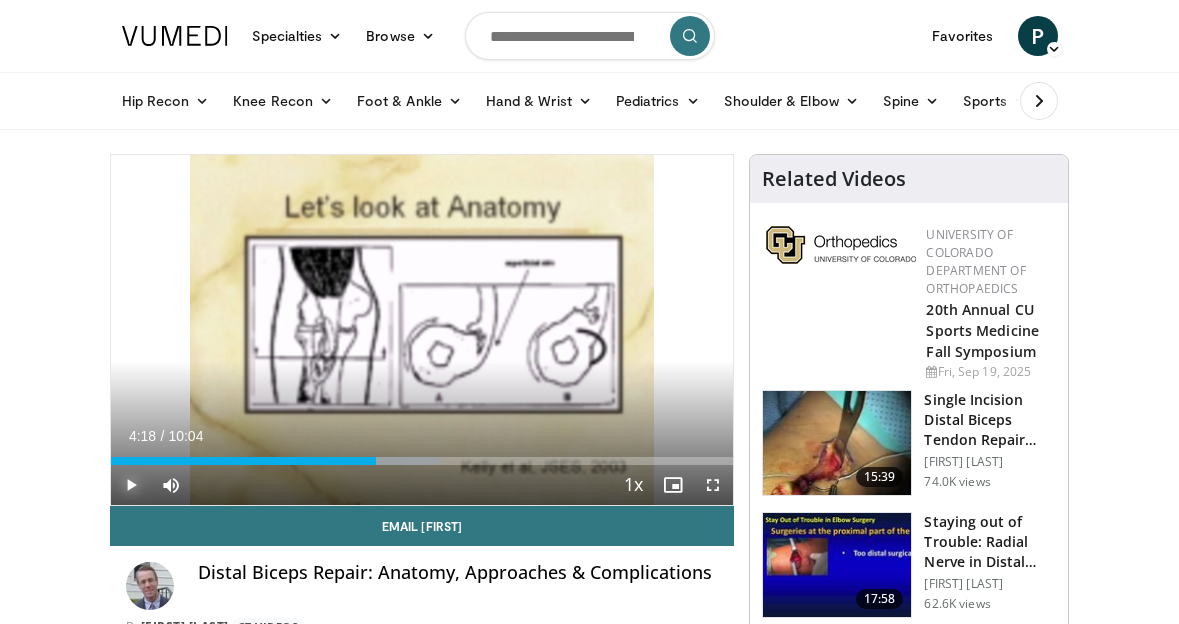 click at bounding box center [131, 485] 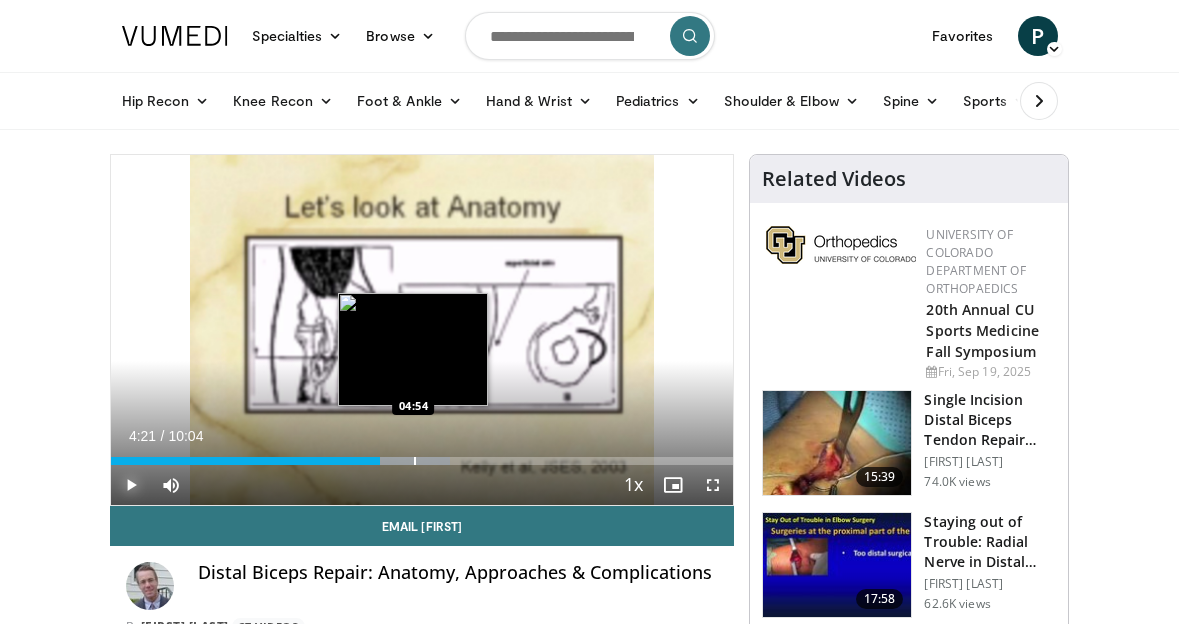 click at bounding box center [415, 461] 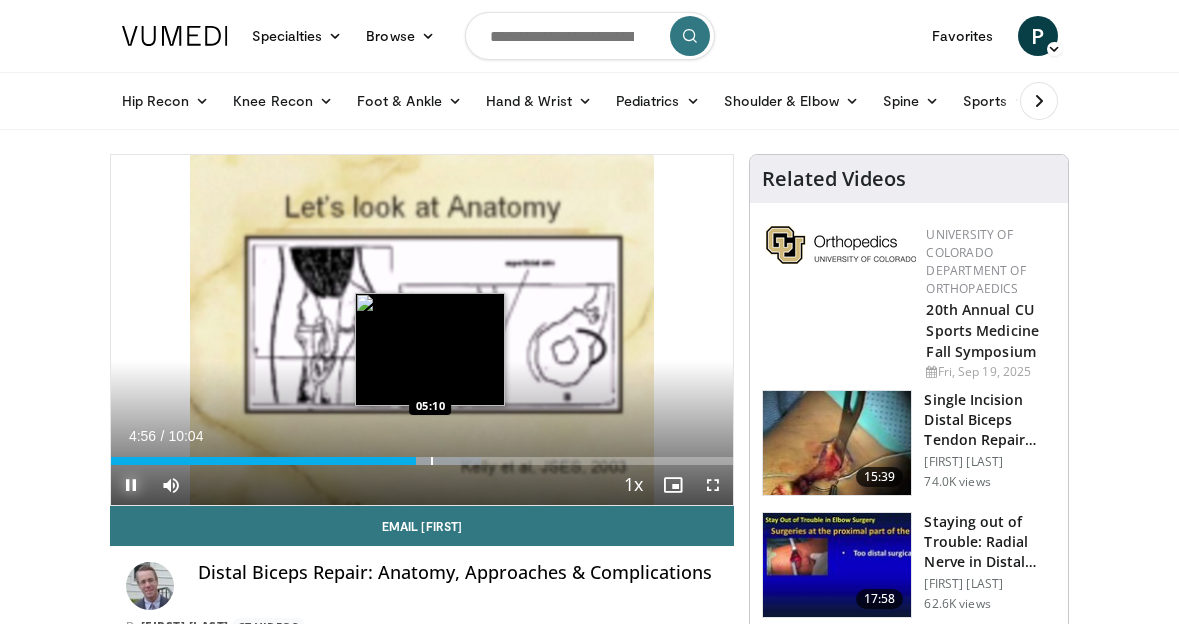 click at bounding box center [432, 461] 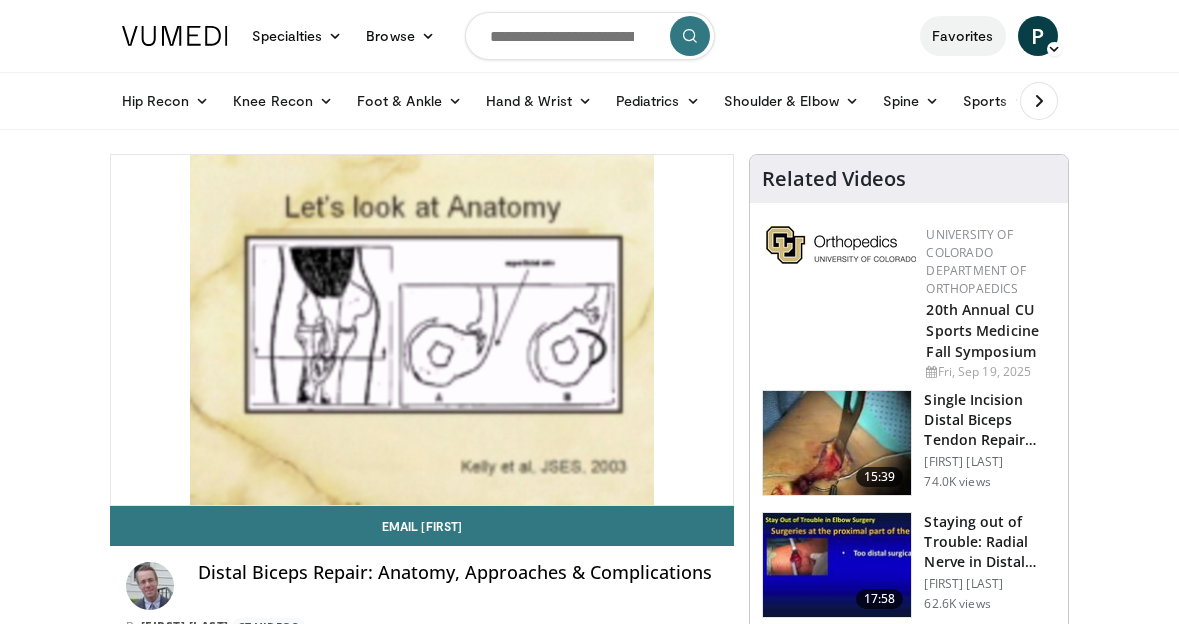 click on "Favorites" at bounding box center (963, 36) 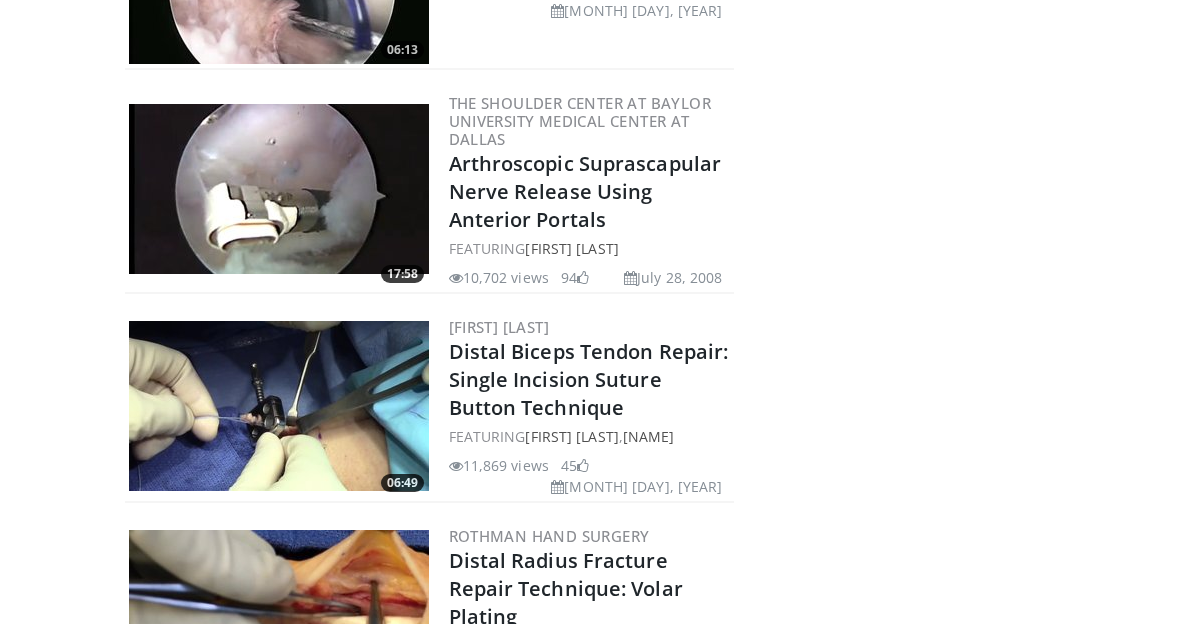 scroll, scrollTop: 2673, scrollLeft: 0, axis: vertical 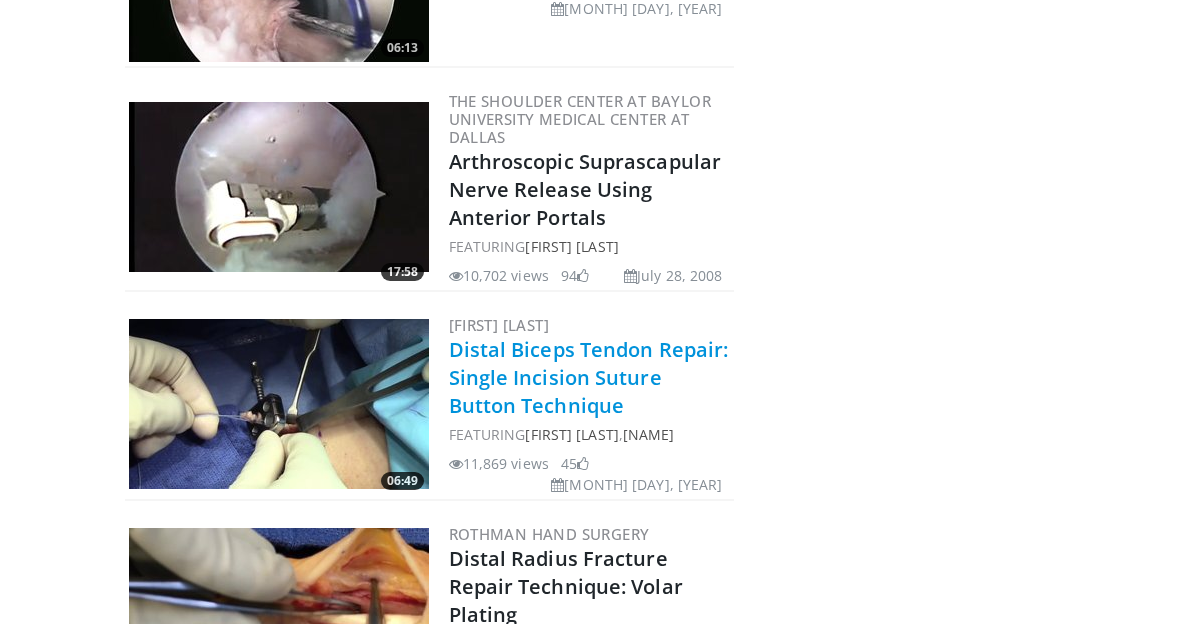 click on "Distal Biceps Tendon Repair: Single Incision Suture Button Technique" at bounding box center (589, 377) 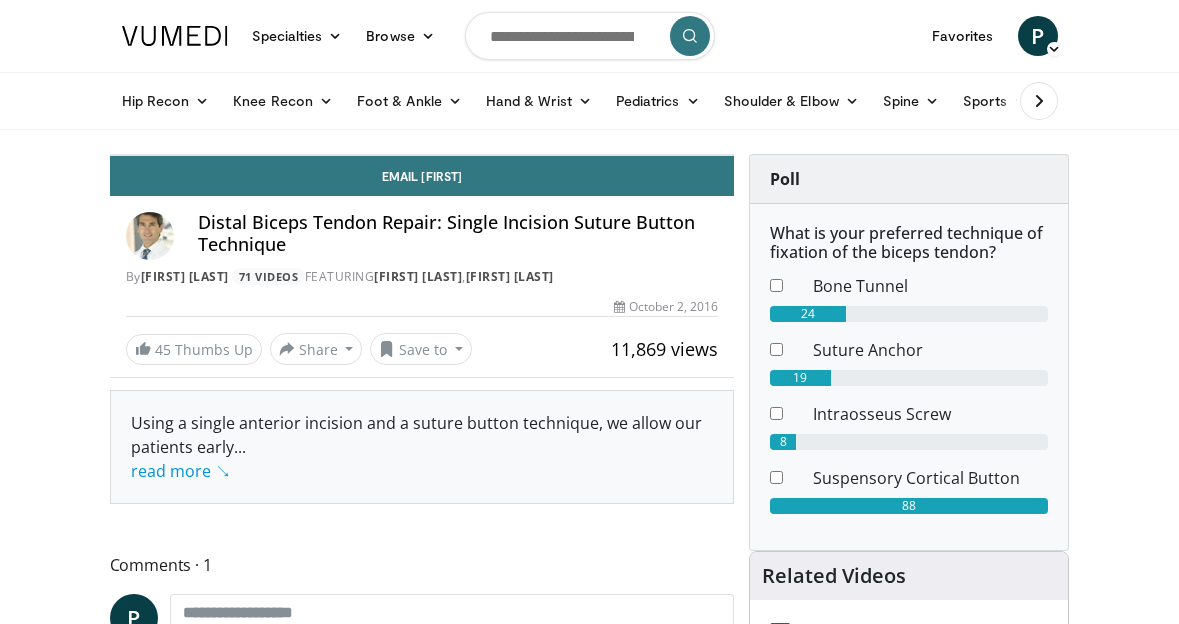 scroll, scrollTop: 0, scrollLeft: 0, axis: both 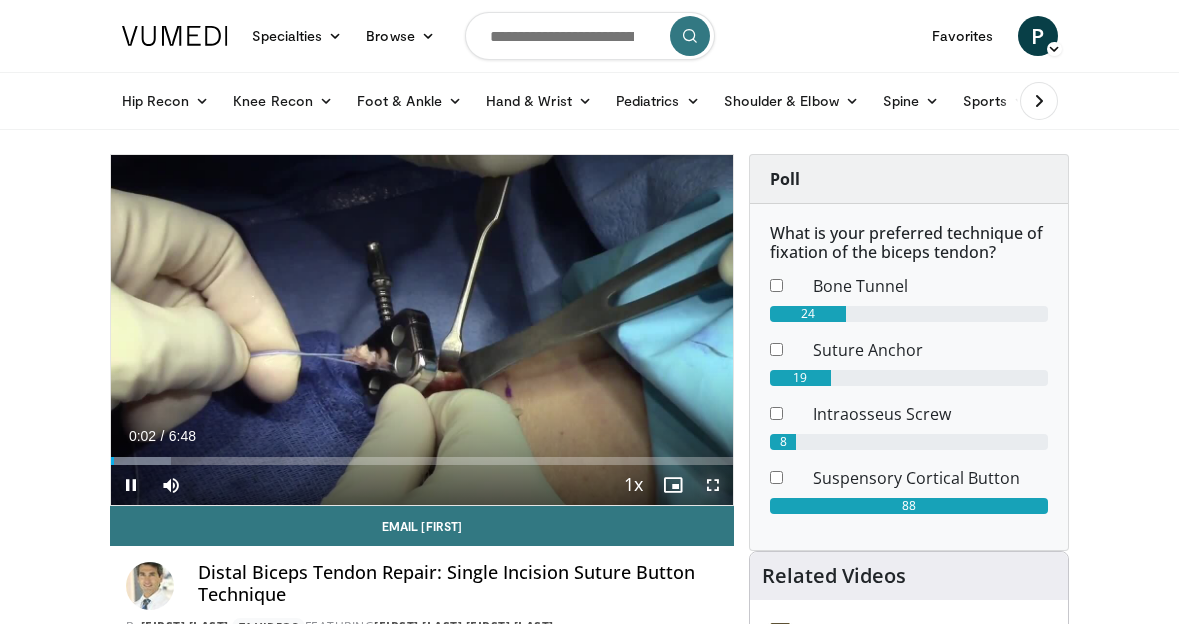 click at bounding box center (713, 485) 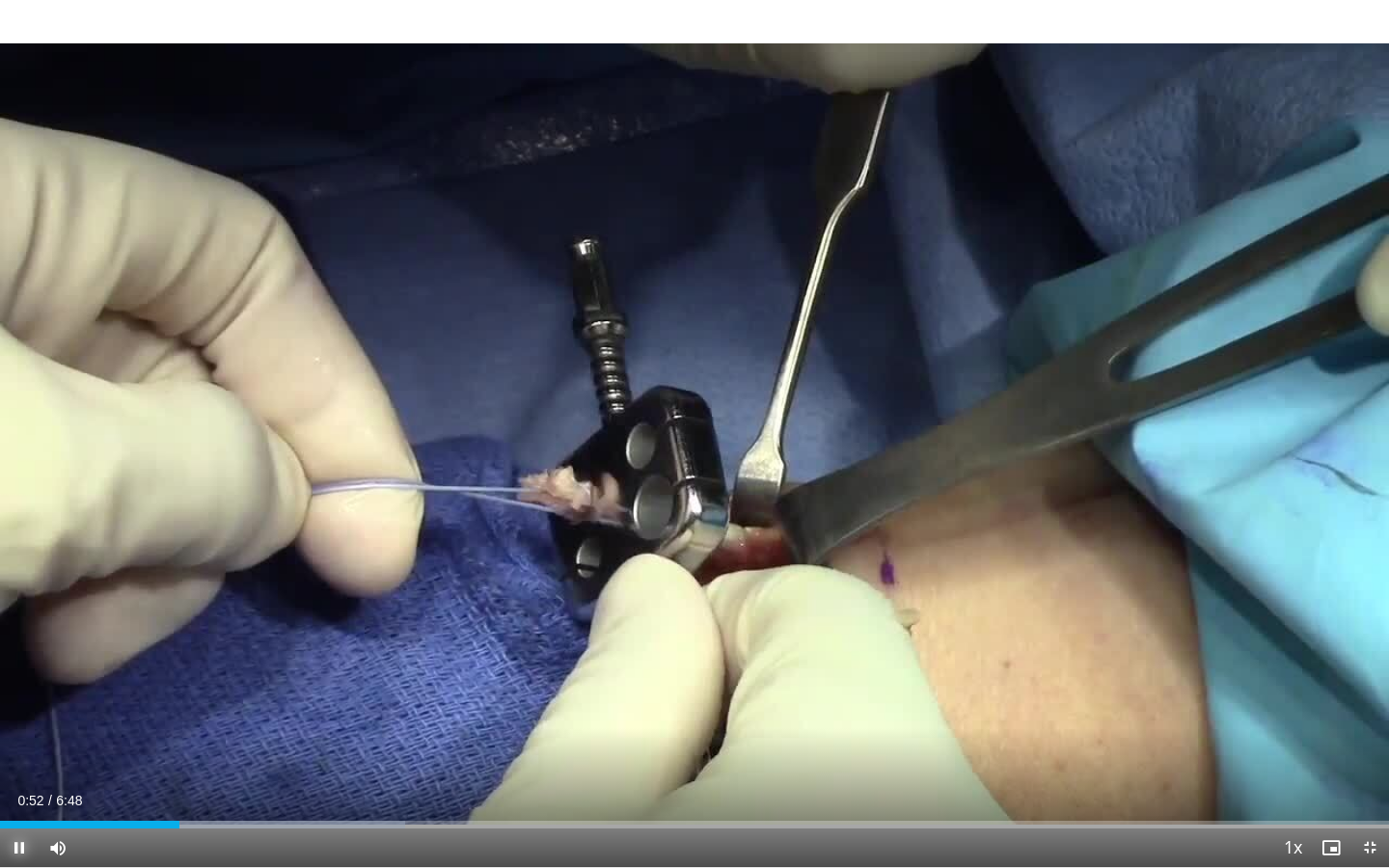 click at bounding box center (19, 848) 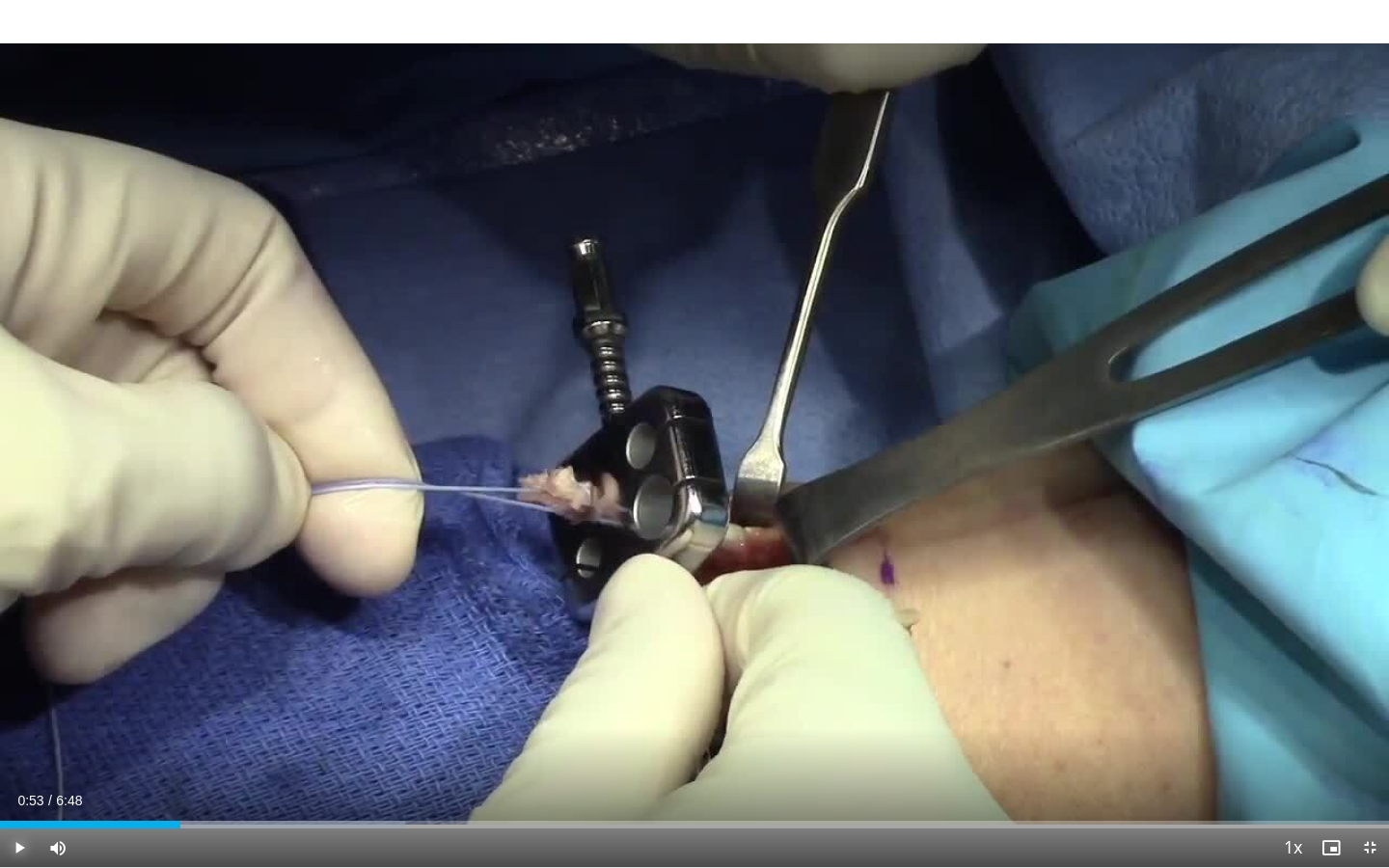 click at bounding box center [19, 848] 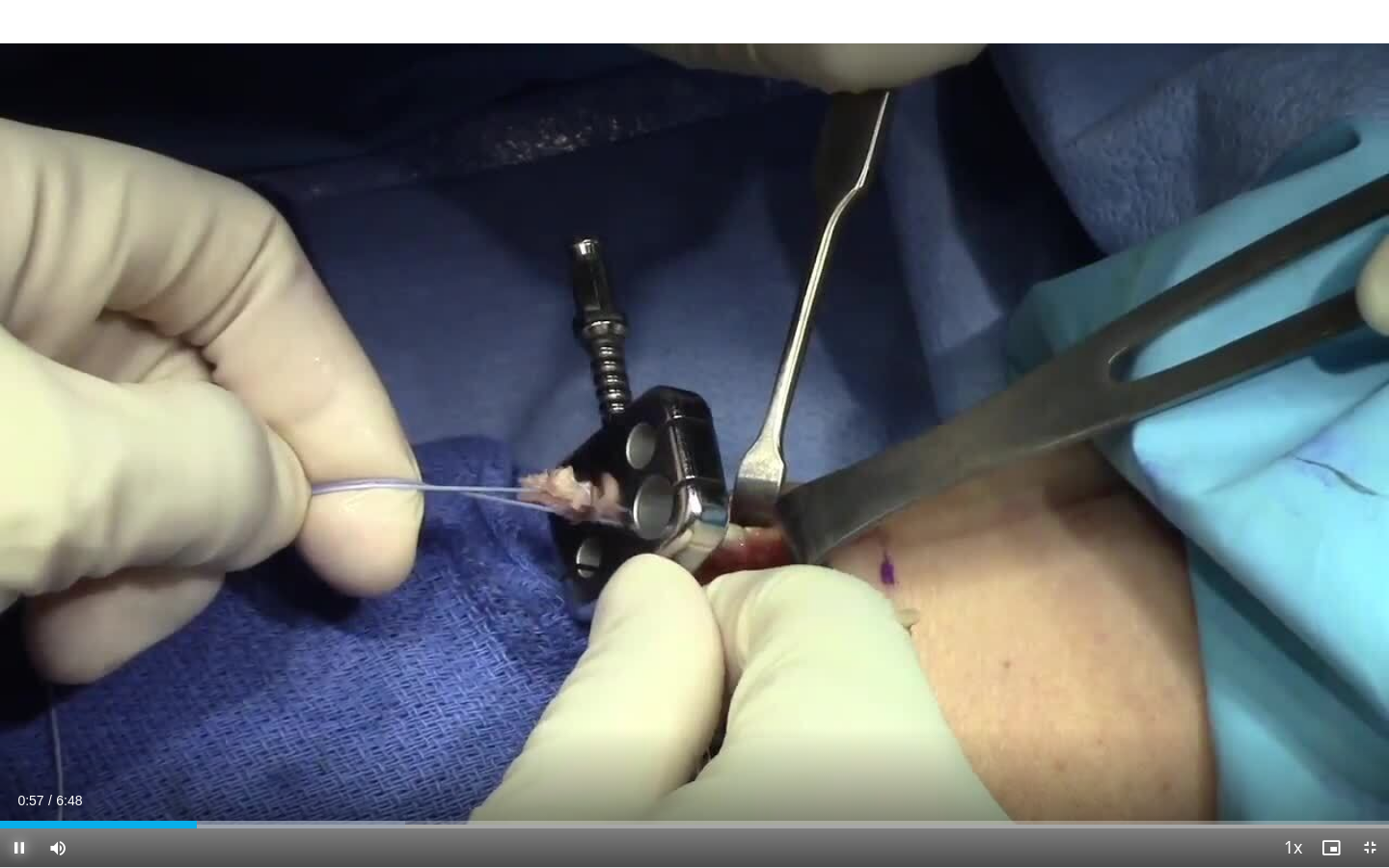 click at bounding box center [19, 848] 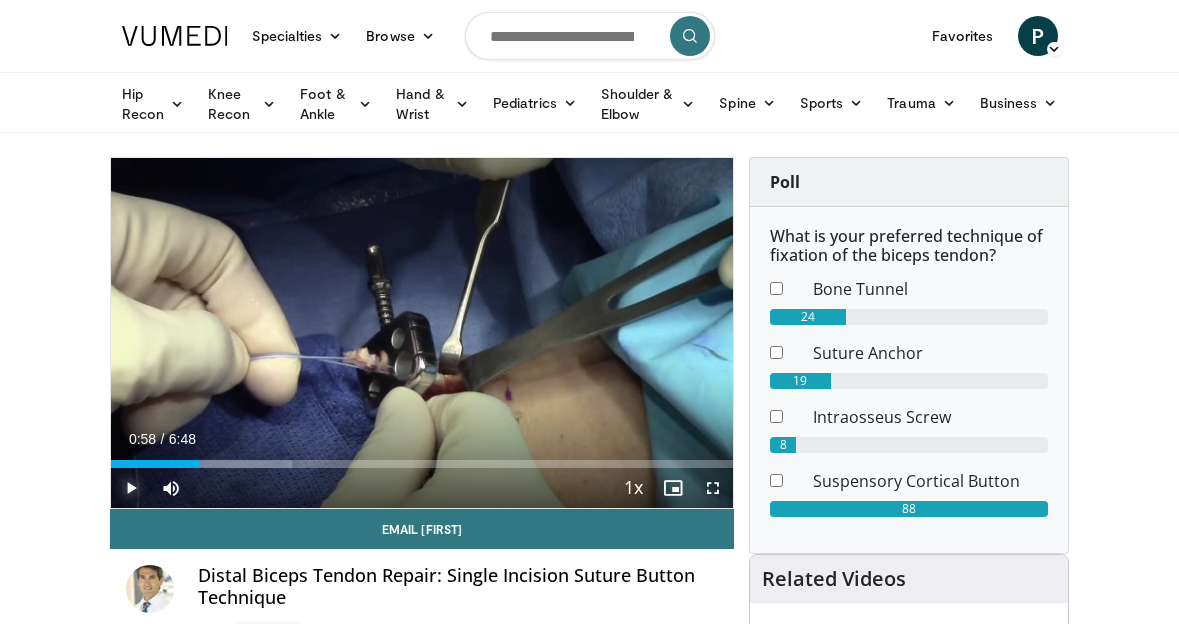 click at bounding box center [131, 488] 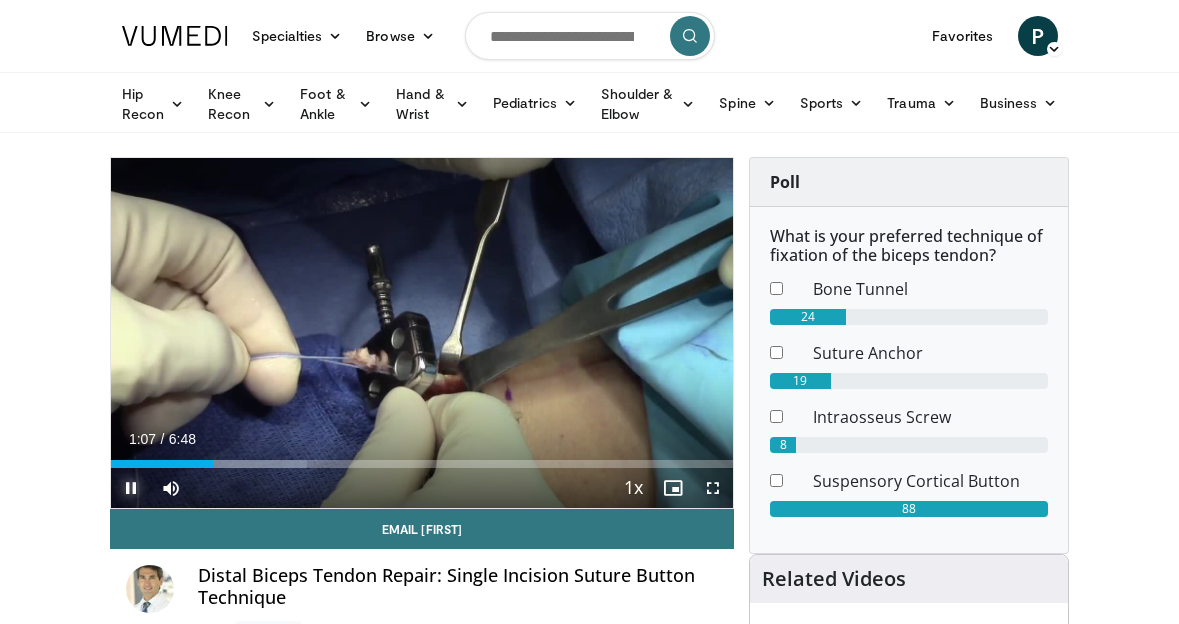 click at bounding box center [131, 488] 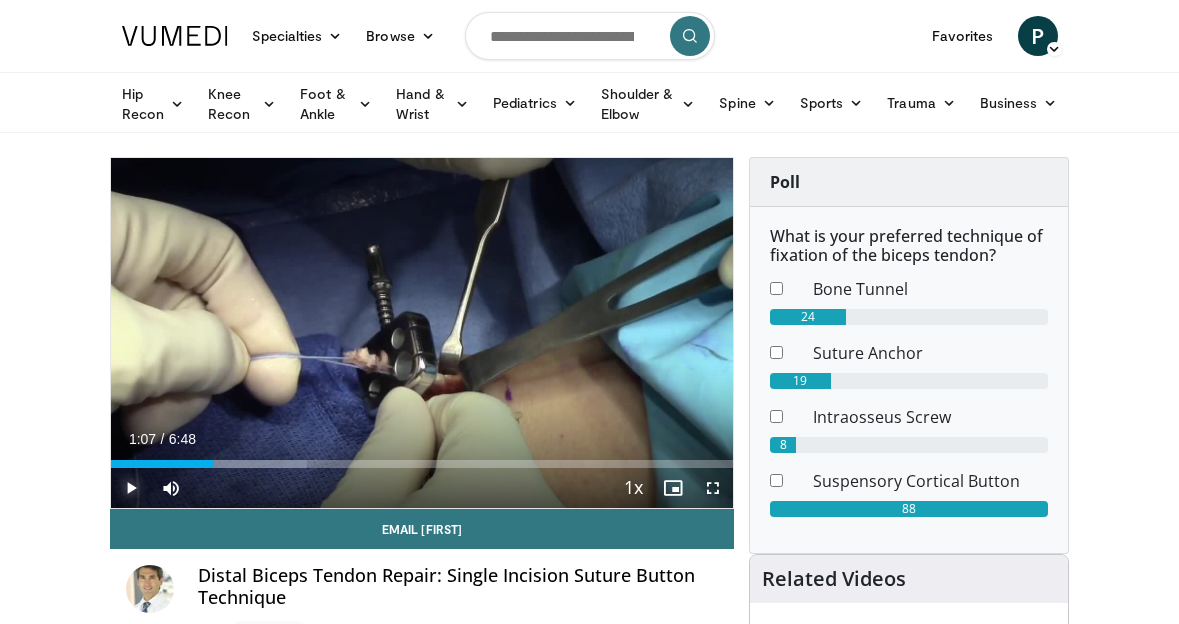 click at bounding box center [131, 488] 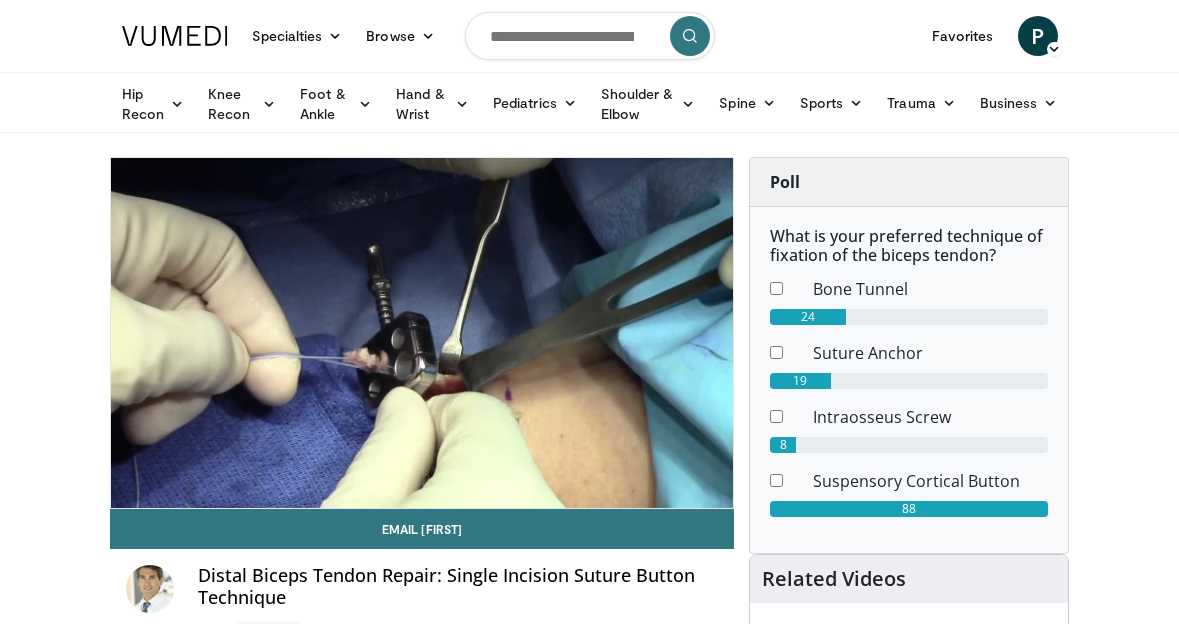 click at bounding box center (776, 293) 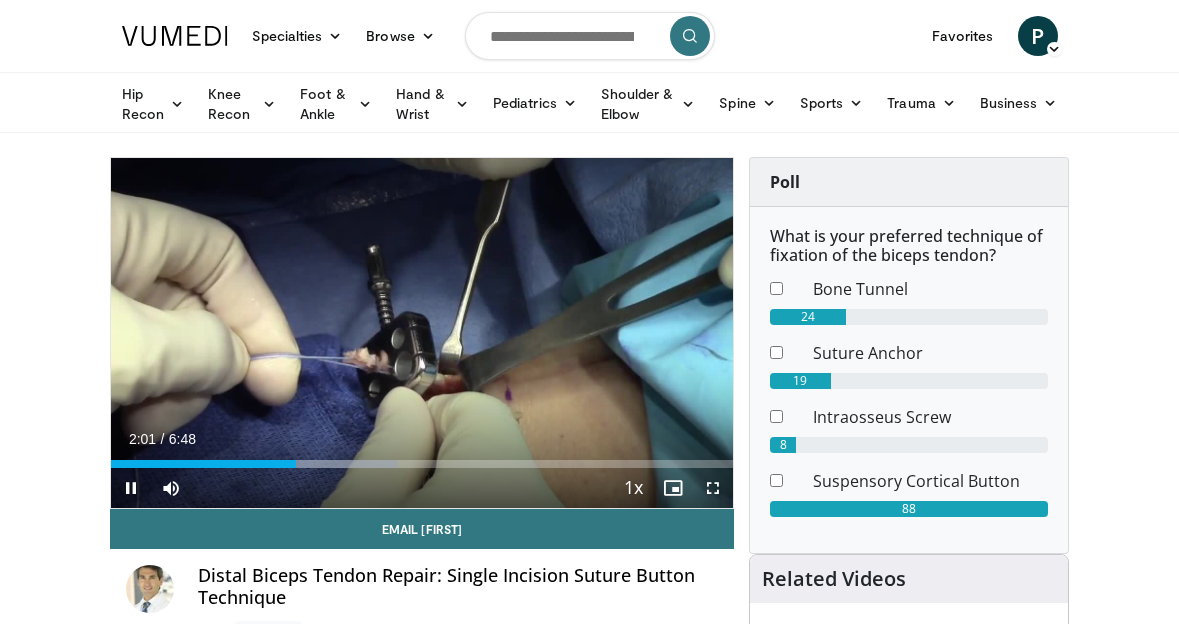 click on "Current Time  2:01 / Duration  6:48 Pause Skip Backward Skip Forward Mute Loaded :  46.18% 2:01 1:01 Stream Type  LIVE Seek to live, currently behind live LIVE   1x Playback Rate 0.5x 0.75x 1x , selected 1.25x 1.5x 1.75x 2x Chapters Chapters Descriptions descriptions off , selected Captions captions settings , opens captions settings dialog captions off , selected Audio Track en (Main) , selected Fullscreen Enable picture-in-picture mode" at bounding box center (422, 488) 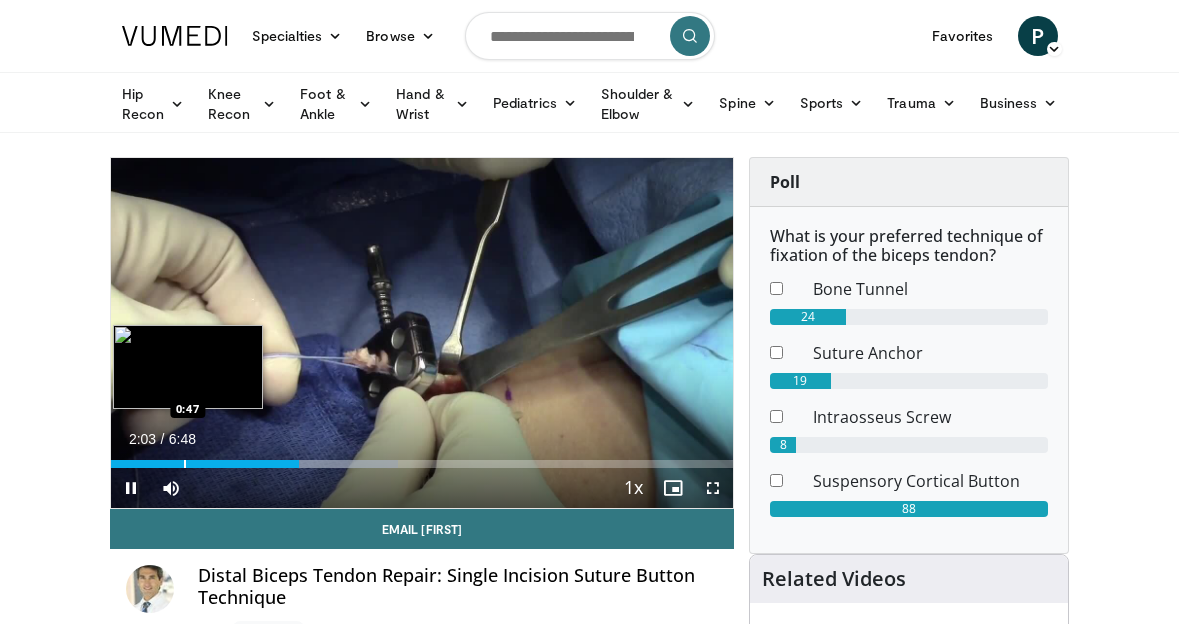click at bounding box center (185, 464) 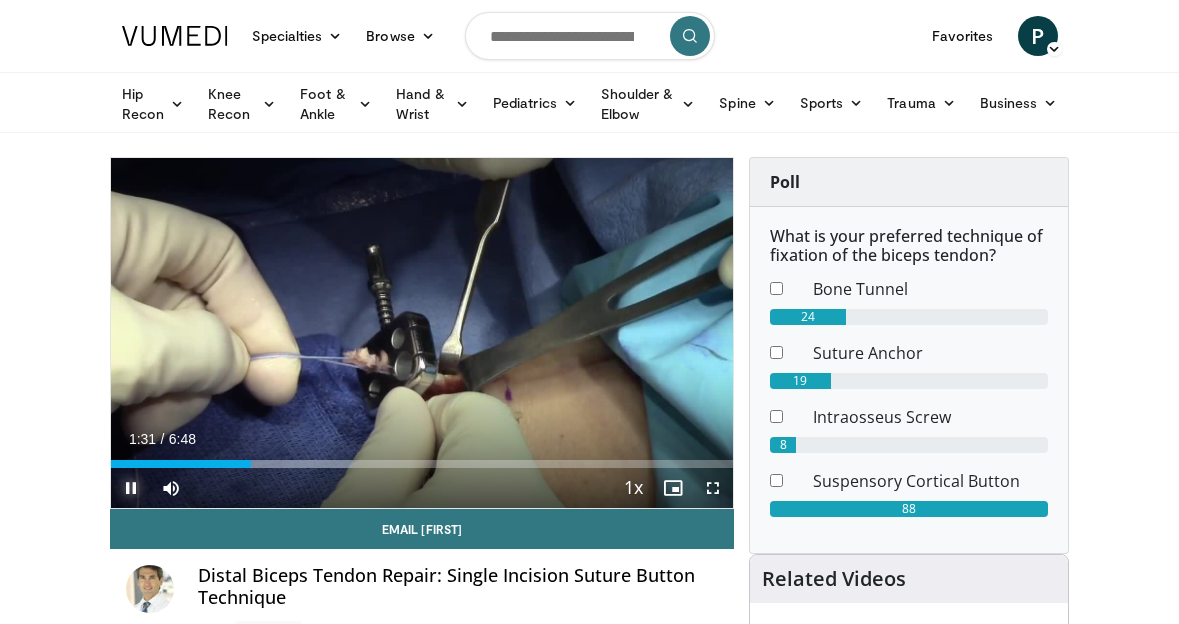 click at bounding box center [131, 488] 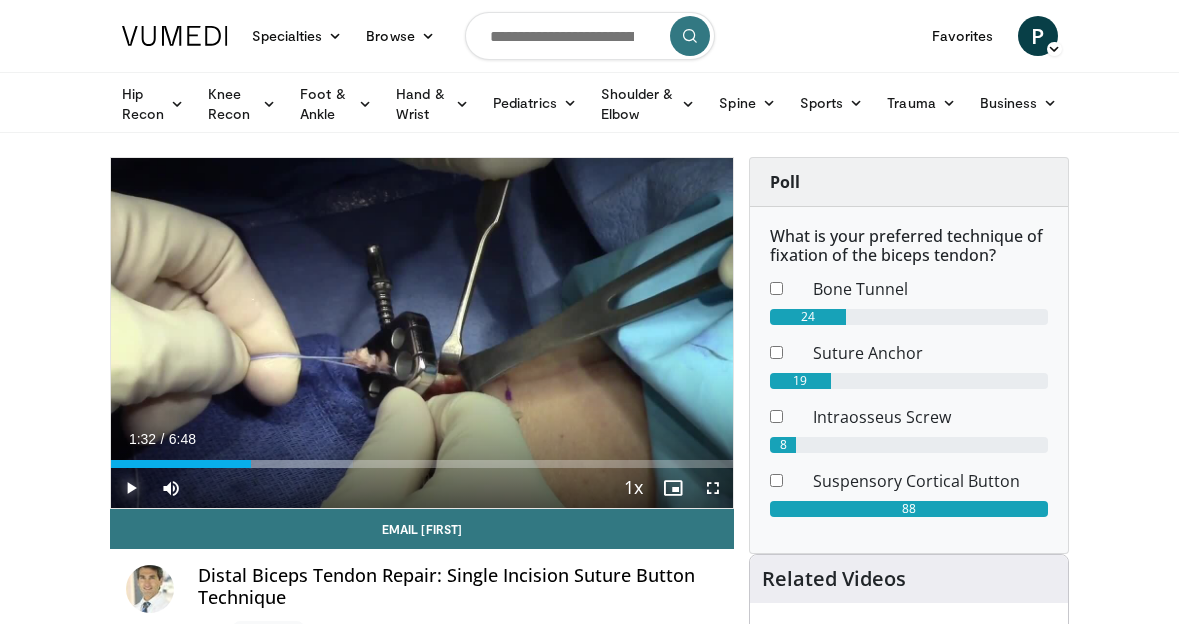 click at bounding box center [131, 488] 